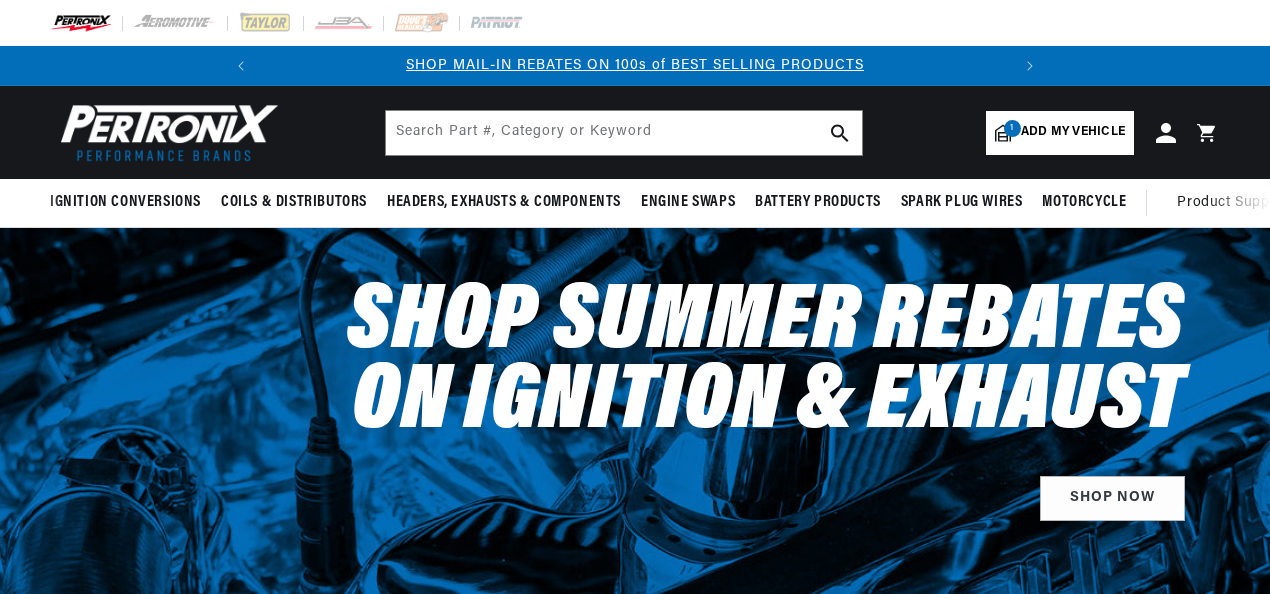 select on "1965" 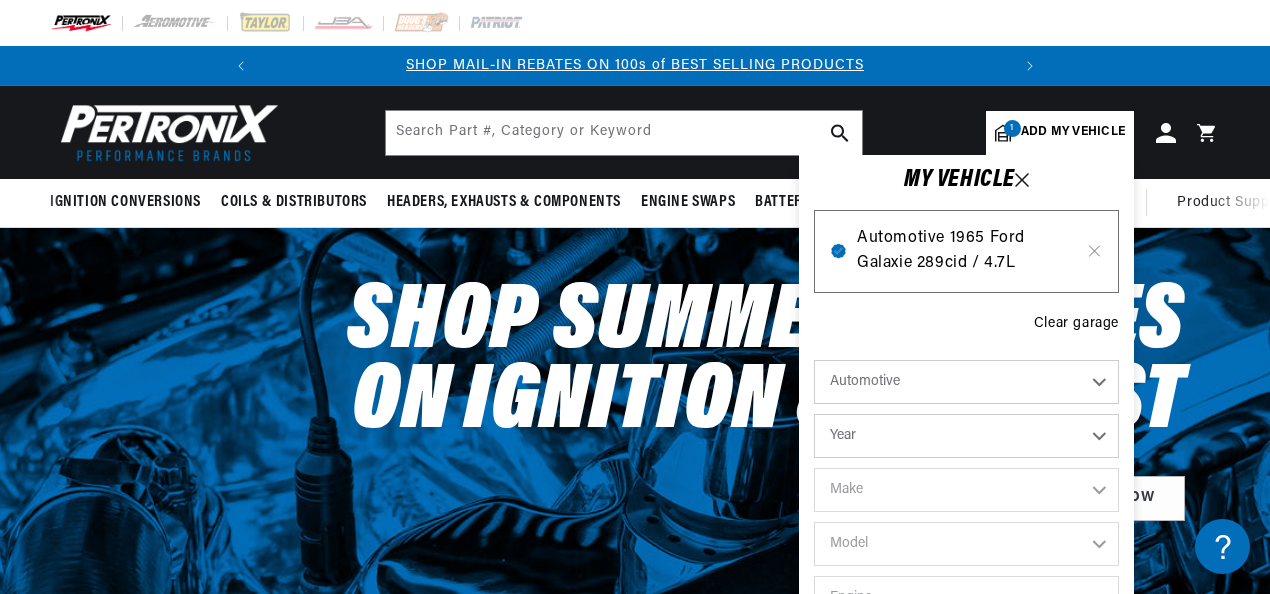scroll, scrollTop: 0, scrollLeft: 0, axis: both 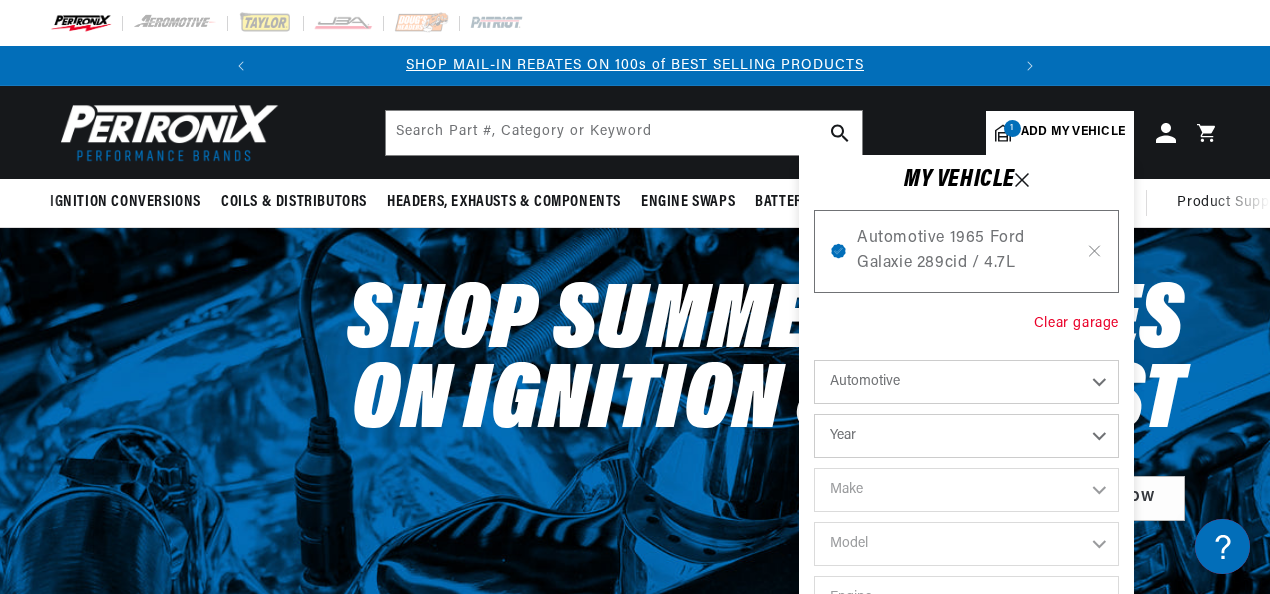 click on "Clear garage" at bounding box center (1076, 324) 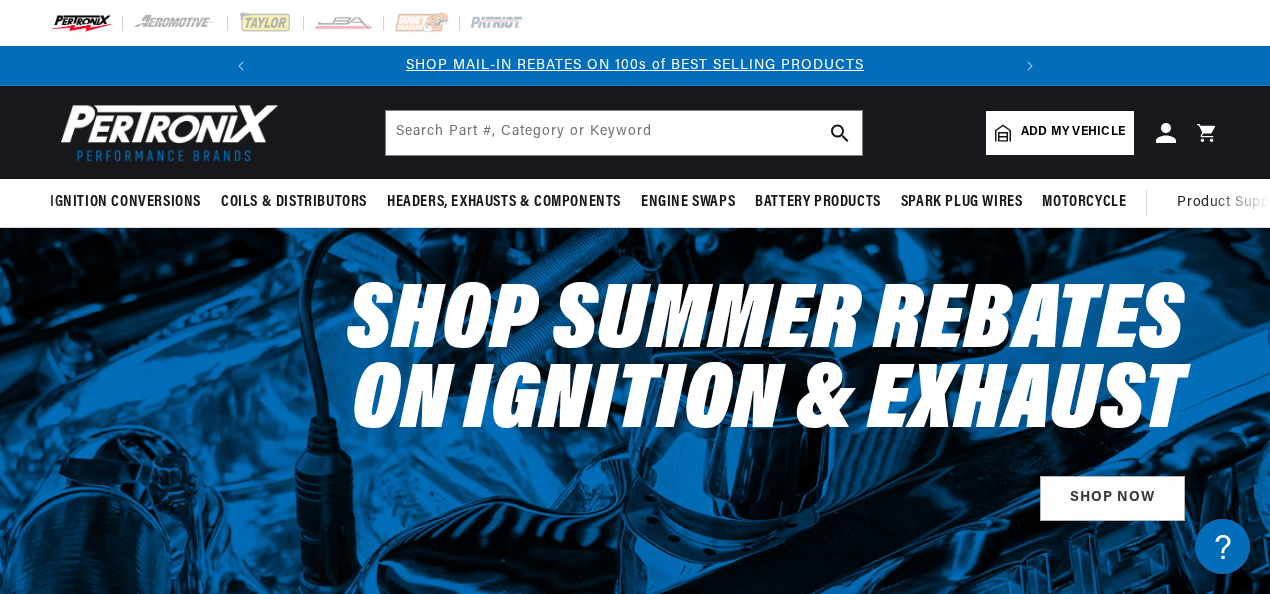 click on "Add my vehicle" at bounding box center [1073, 132] 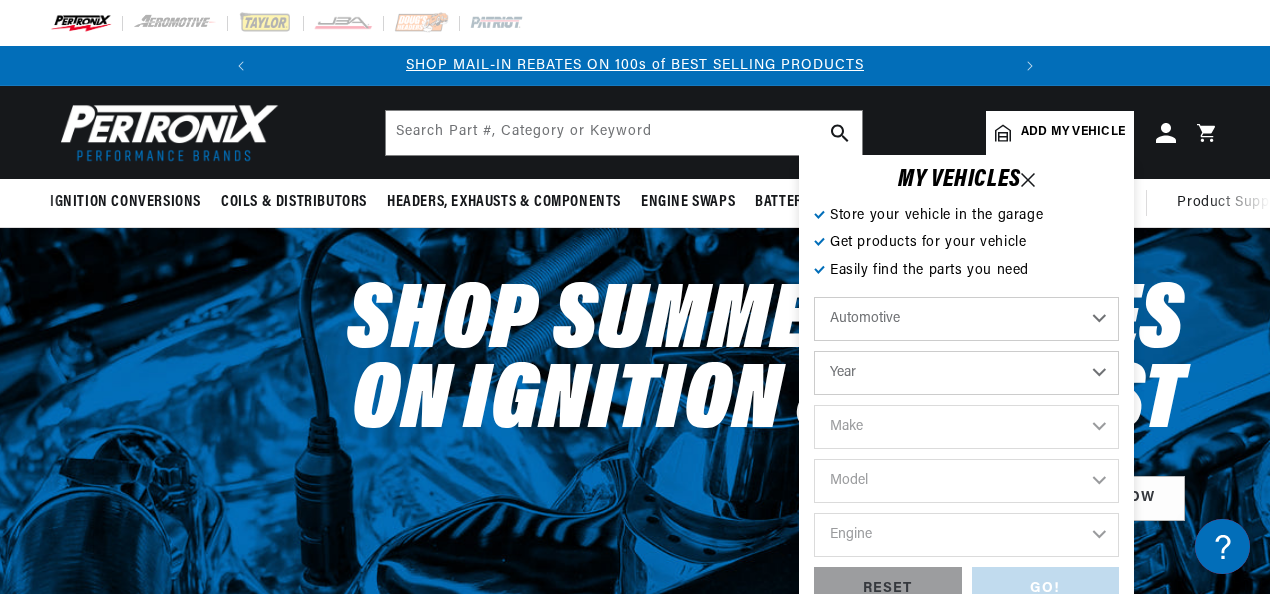 click on "Year
2022
2021
2020
2019
2018
2017
2016
2015
2014
2013
2012
2011
2010
2009
2008
2007
2006
2005
2004
2003
2002
2001
2000
1999
1998
1997
1996
1995
1994
1993
1992
1991
1990
1989
1988
1987
1986 1985" at bounding box center [966, 373] 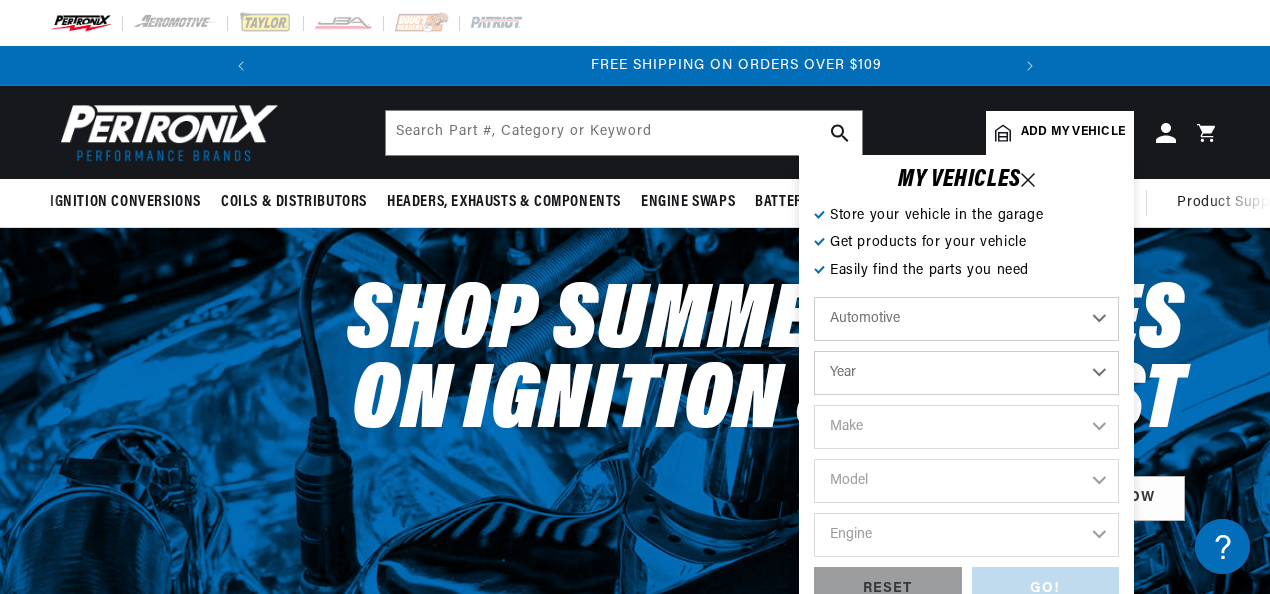 scroll, scrollTop: 0, scrollLeft: 746, axis: horizontal 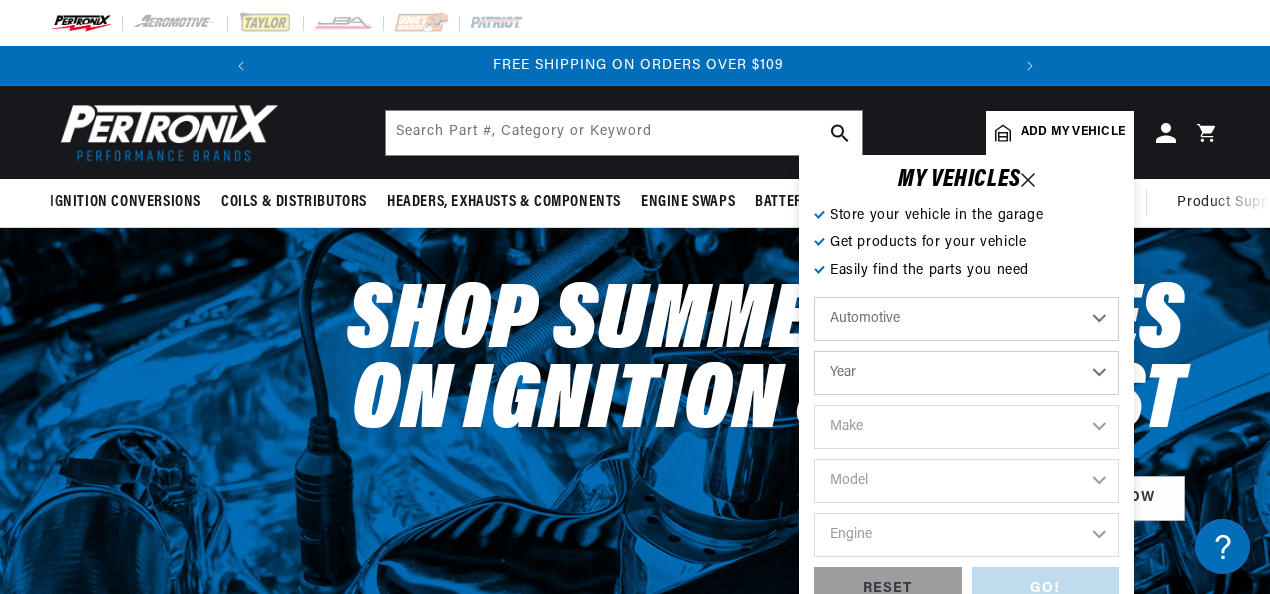 select on "1965" 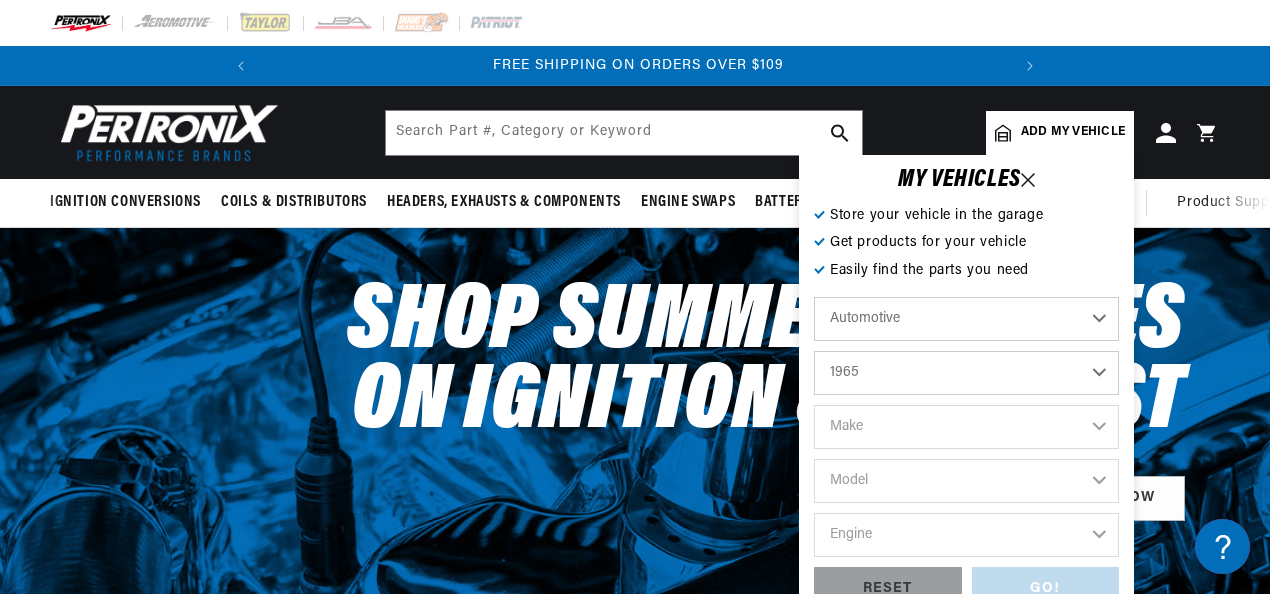 click on "Year
2022
2021
2020
2019
2018
2017
2016
2015
2014
2013
2012
2011
2010
2009
2008
2007
2006
2005
2004
2003
2002
2001
2000
1999
1998
1997
1996
1995
1994
1993
1992
1991
1990
1989
1988
1987
1986 1985" at bounding box center [966, 373] 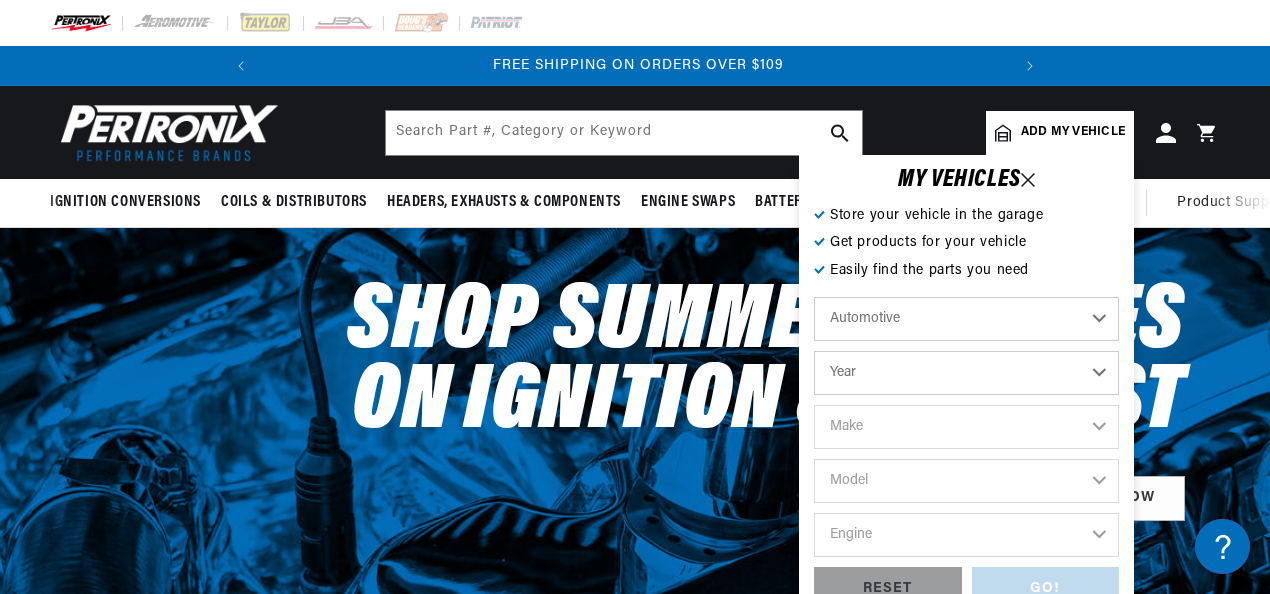 select on "1965" 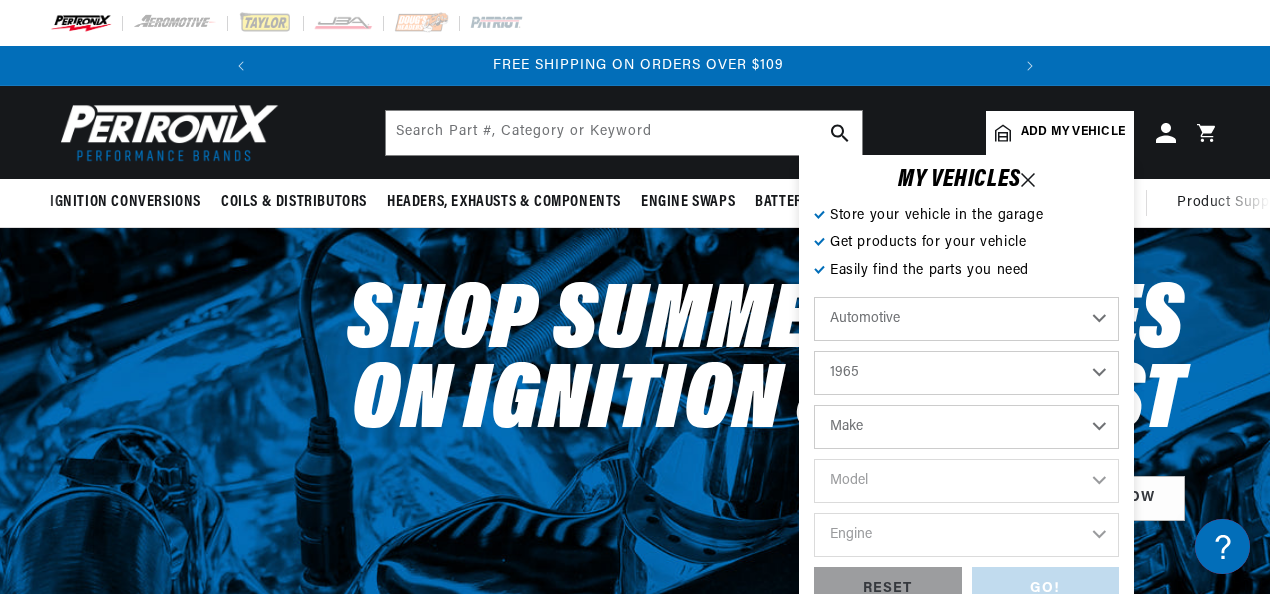 click on "Make
Alfa Romeo
American Motors
Aston Martin
Austin
Austin Healey
Avanti
Bentley
Buick
Cadillac
Checker
Chevrolet
Chrysler
Dodge
Ford
GMC
Gordon-Keeble
IHC Truck
International
Jaguar
Jeep
Lamborghini
Lancia
Lincoln
Lotus
Mercedes-Benz
Mercury
MG
Military Vehicles
Morris
Oldsmobile
Plymouth
Pontiac" at bounding box center [966, 427] 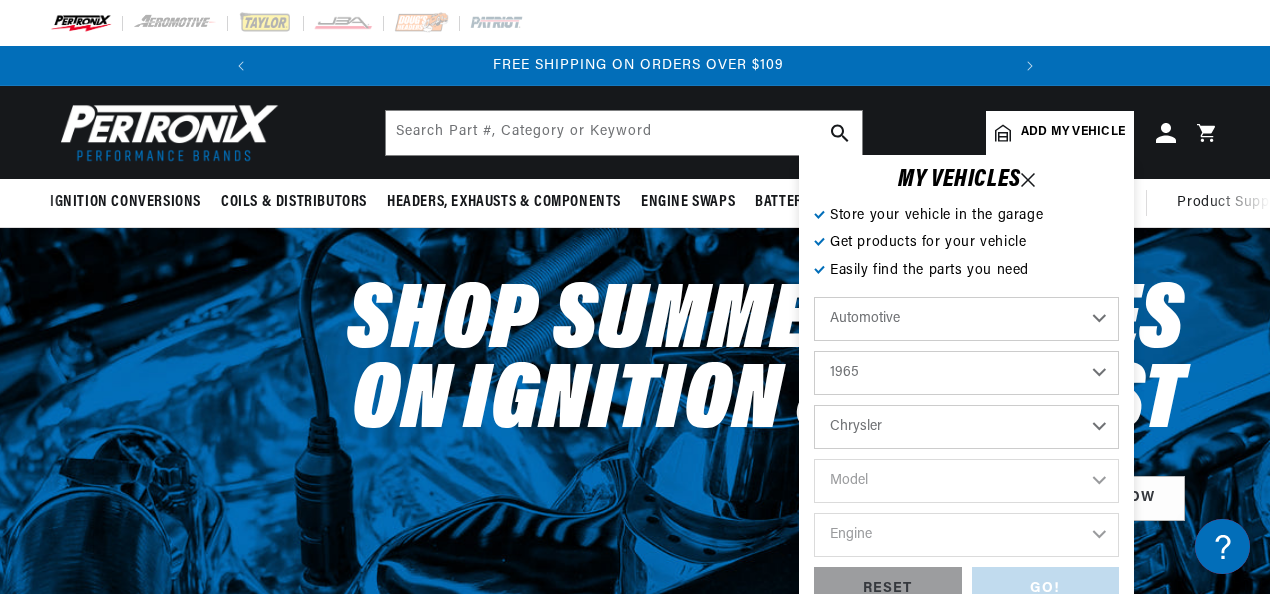 click on "Make
Alfa Romeo
American Motors
Aston Martin
Austin
Austin Healey
Avanti
Bentley
Buick
Cadillac
Checker
Chevrolet
Chrysler
Dodge
Ford
GMC
Gordon-Keeble
IHC Truck
International
Jaguar
Jeep
Lamborghini
Lancia
Lincoln
Lotus
Mercedes-Benz
Mercury
MG
Military Vehicles
Morris
Oldsmobile
Plymouth
Pontiac" at bounding box center (966, 427) 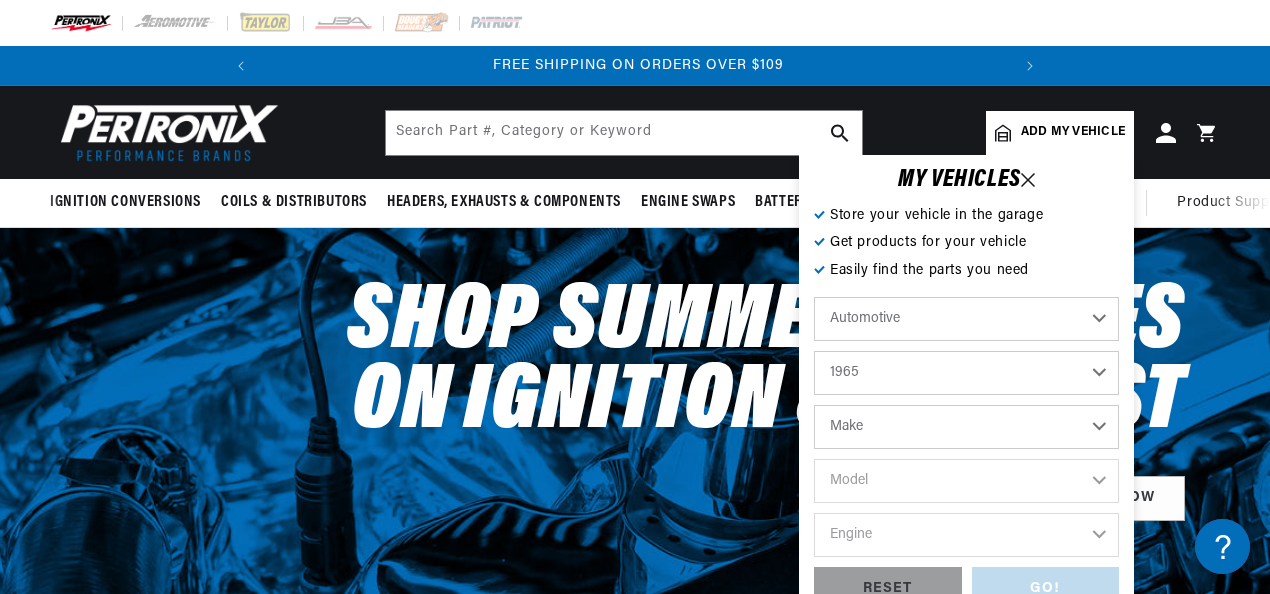 select on "Chrysler" 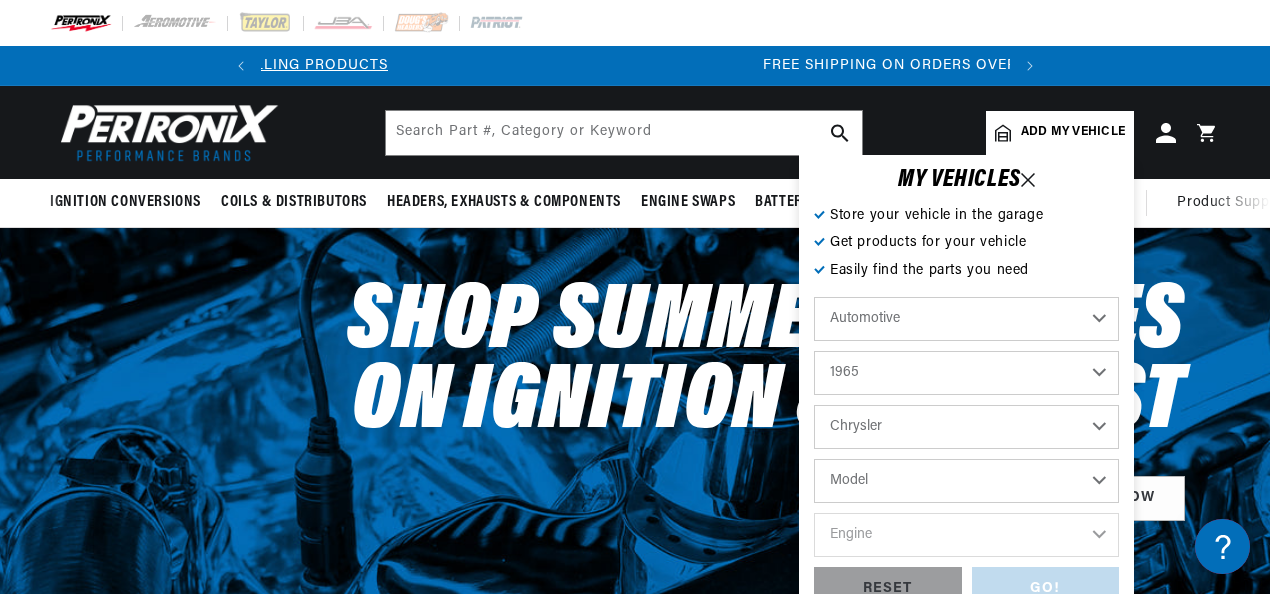 scroll, scrollTop: 0, scrollLeft: 76, axis: horizontal 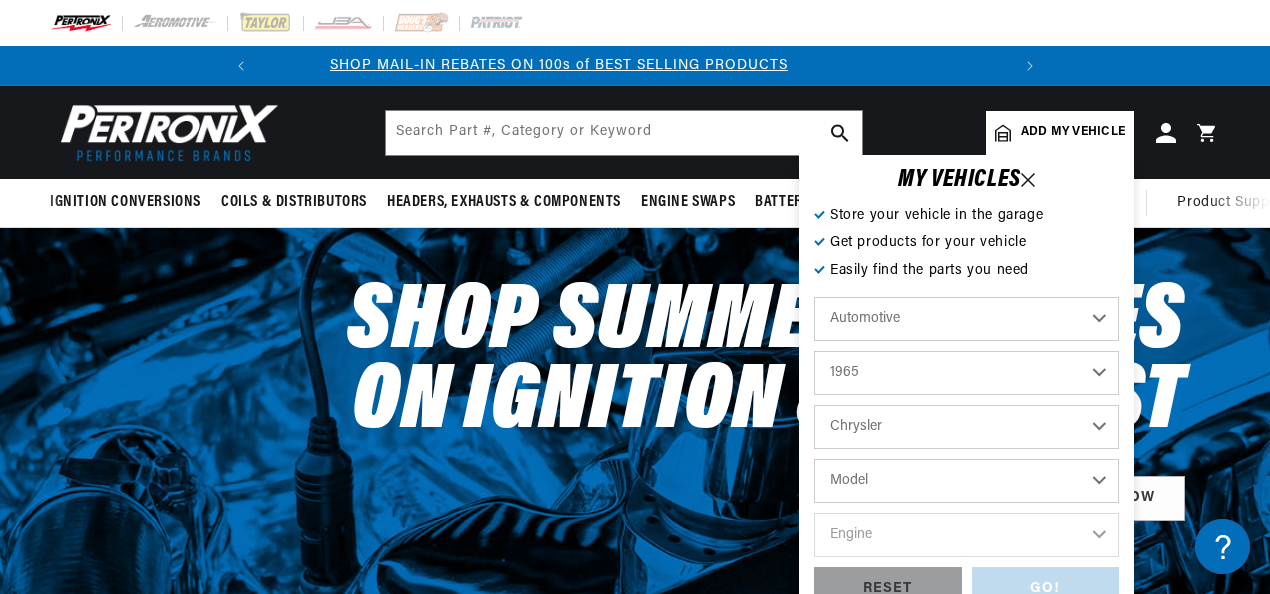 click on "Model
300
Imperial
New Yorker
Newport
Town & Country" at bounding box center [966, 481] 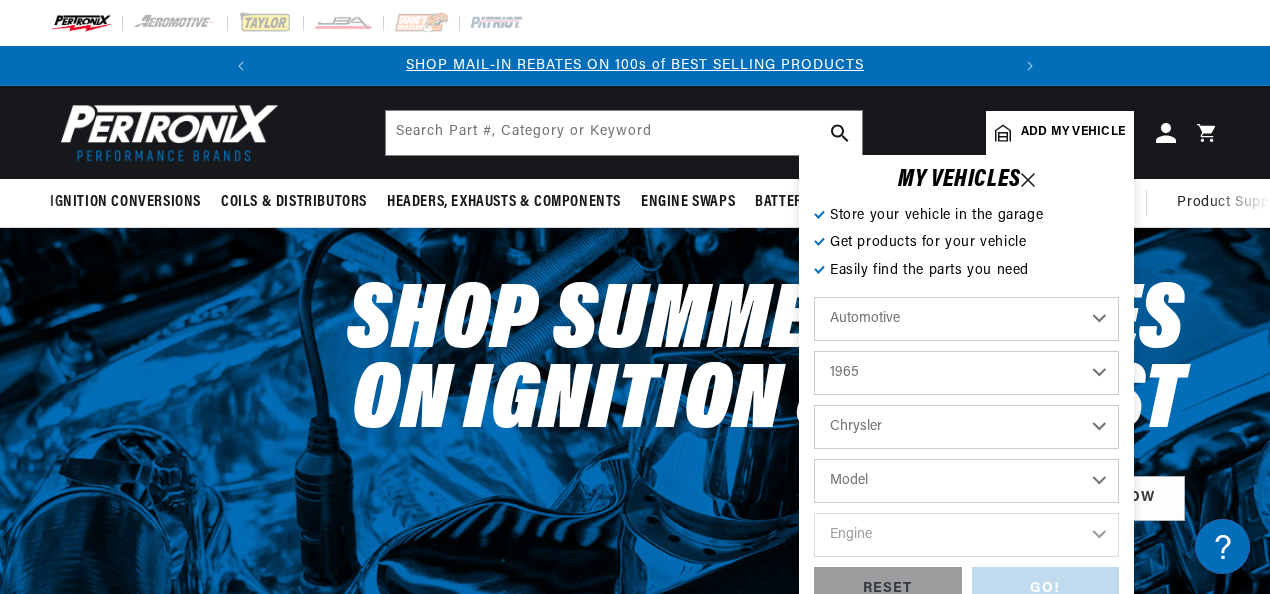 select on "300" 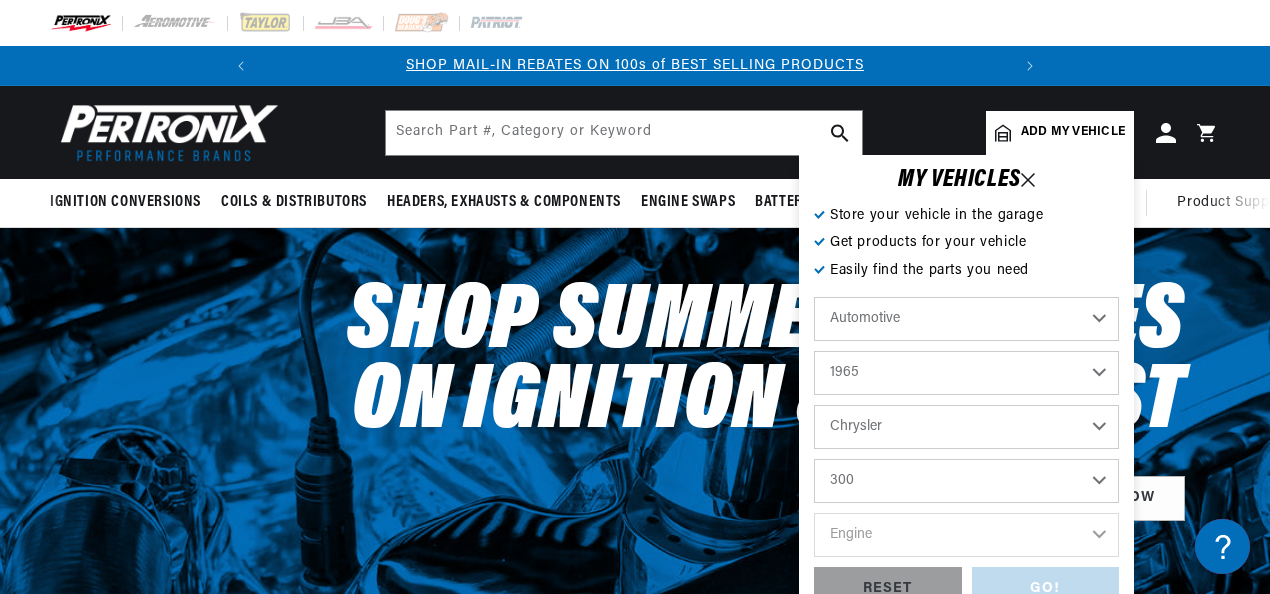 click on "Model
300
Imperial
New Yorker
Newport
Town & Country" at bounding box center [966, 481] 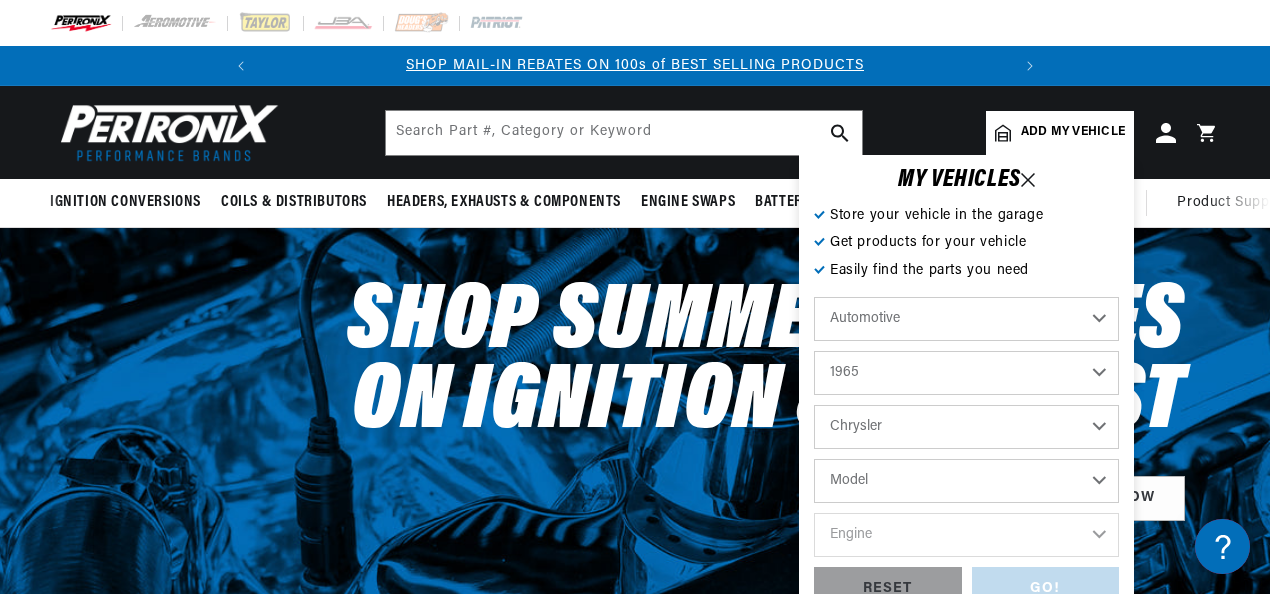 select on "300" 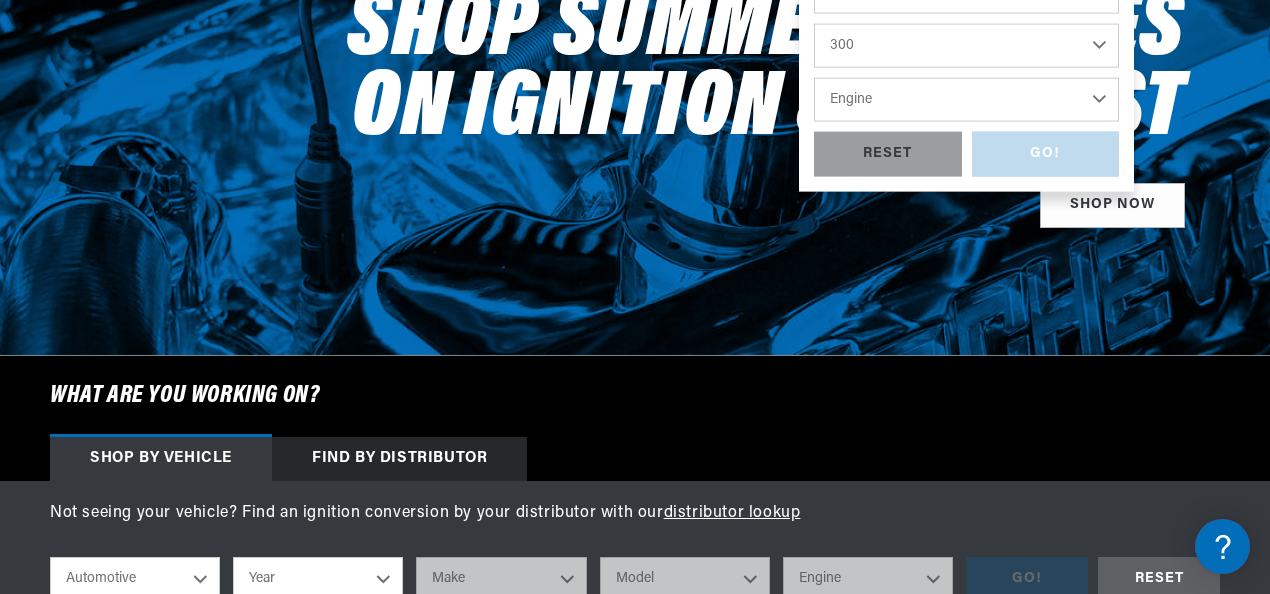 scroll, scrollTop: 300, scrollLeft: 0, axis: vertical 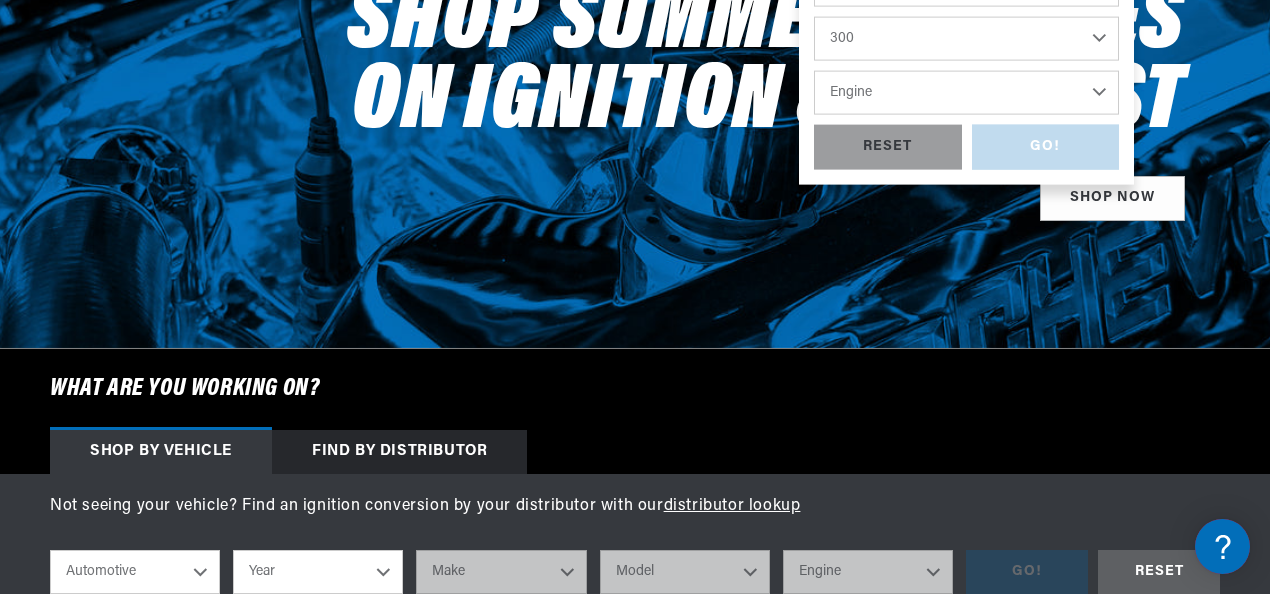 click on "300
Imperial
New Yorker
[CITY], [STATE]" at bounding box center [966, 39] 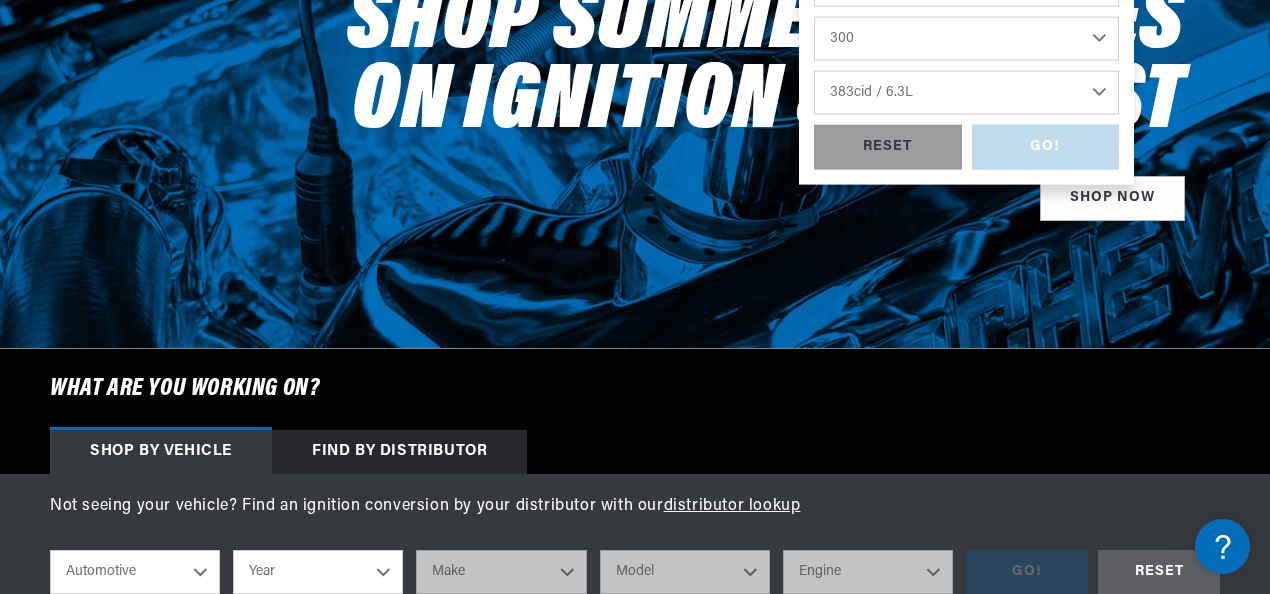 click on "Engine
7.0L
7.2L
383cid / 6.3L
413cid / 6.8L" at bounding box center [966, 93] 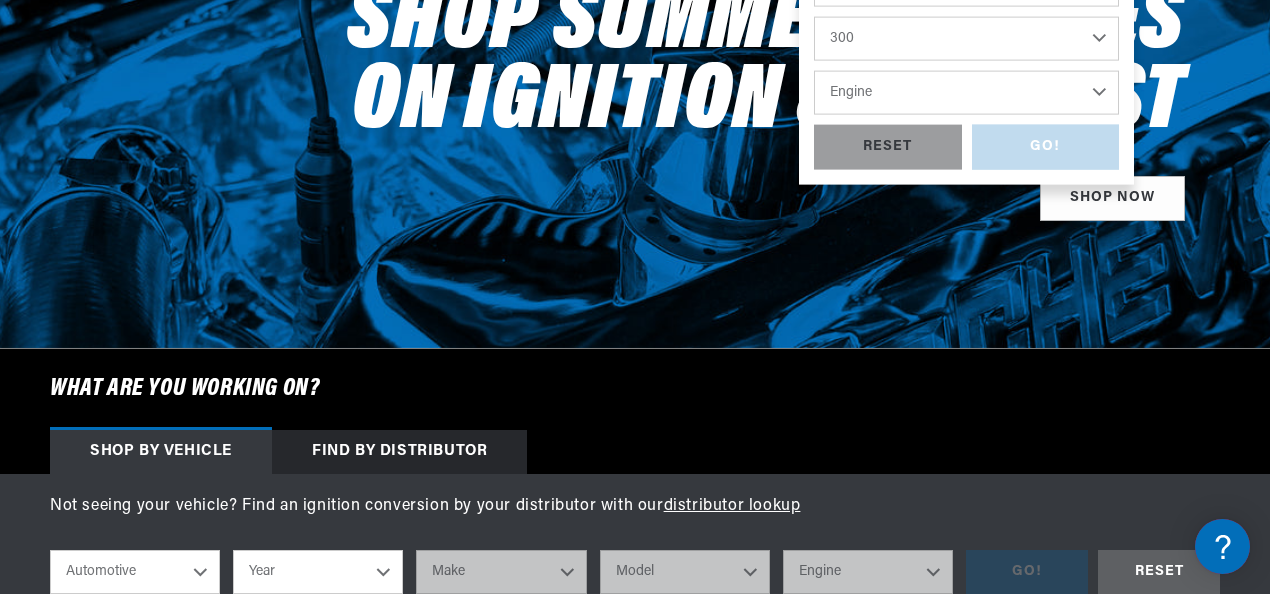 select on "383cid-6.3L" 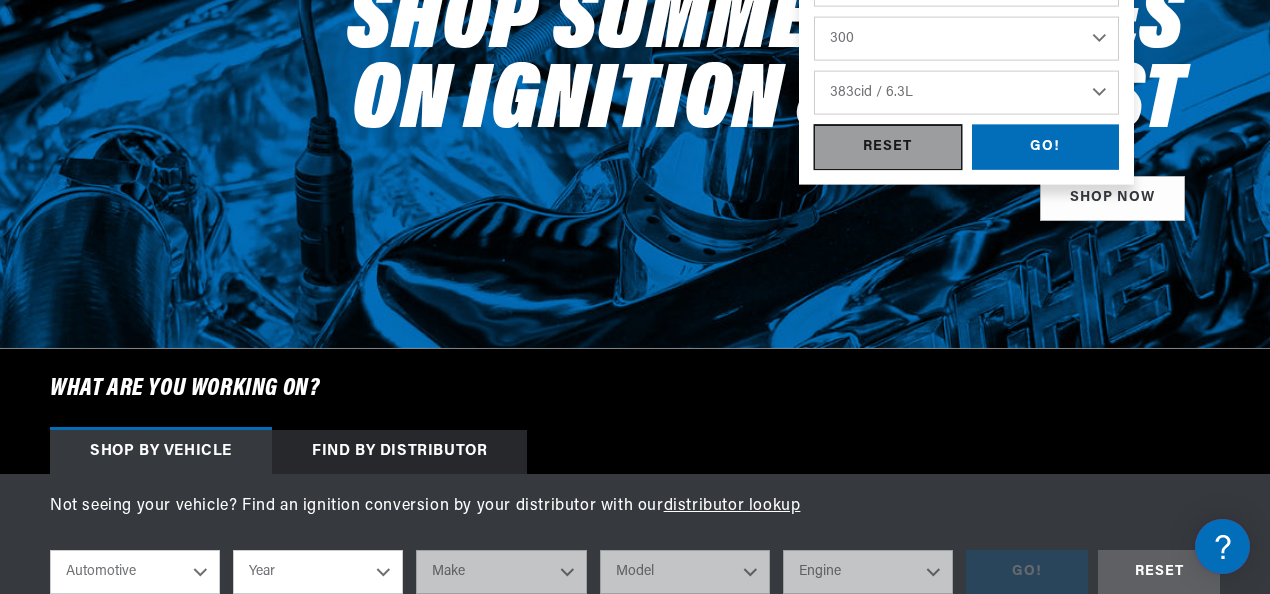 scroll, scrollTop: 0, scrollLeft: 746, axis: horizontal 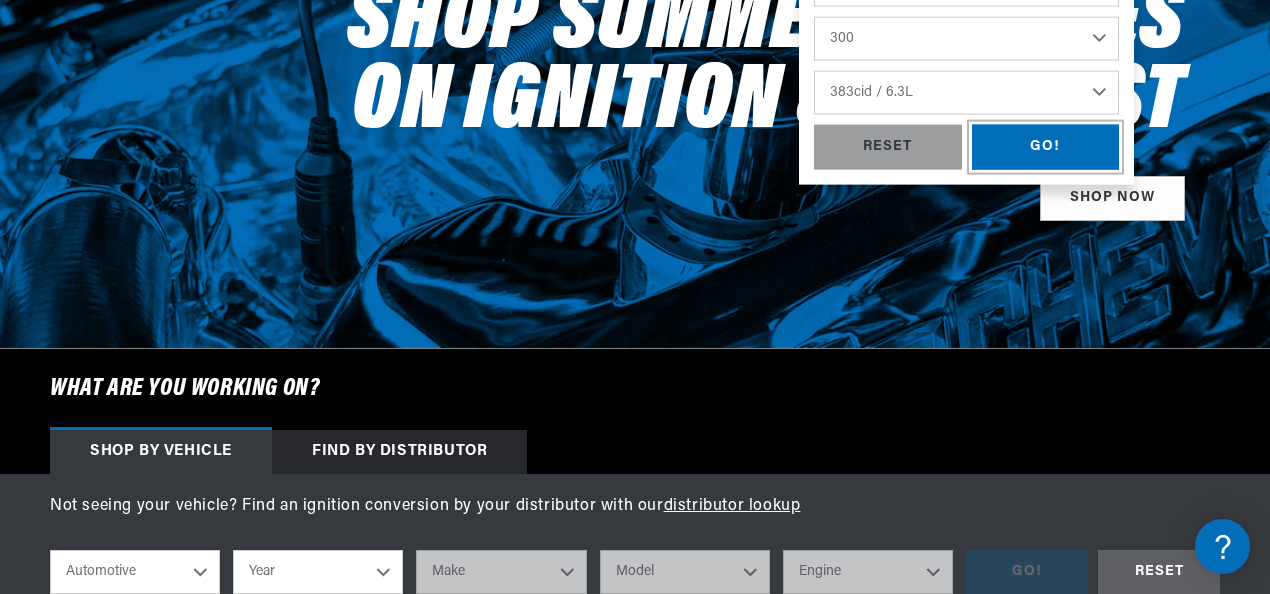 click on "GO!" at bounding box center (1046, 147) 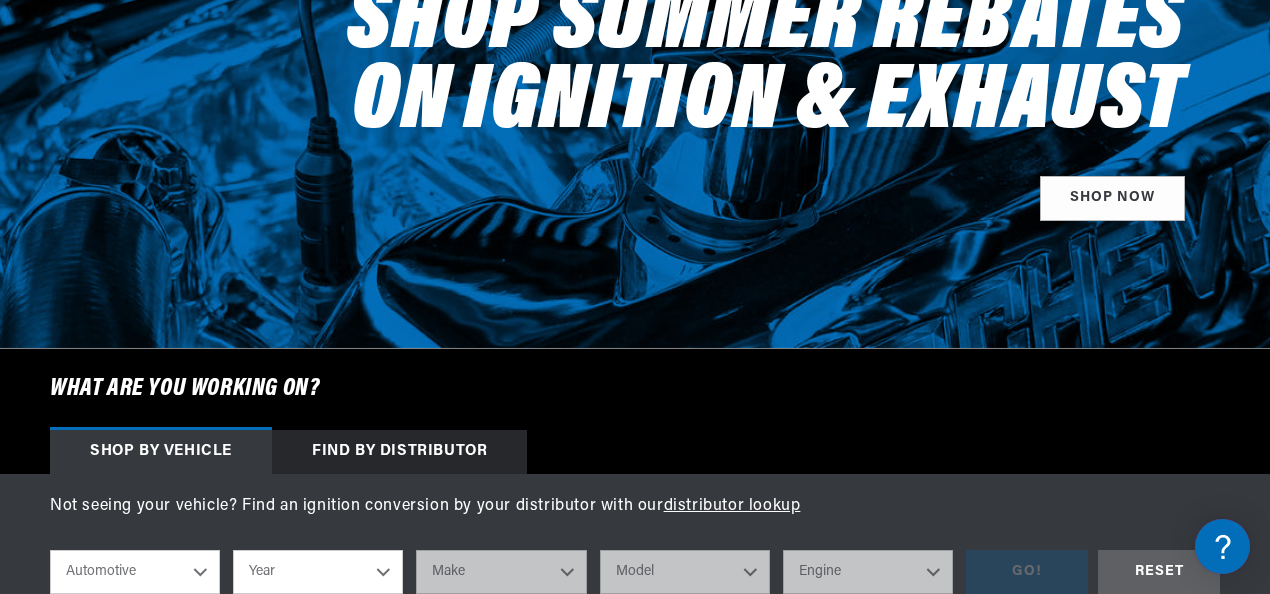 select on "1965" 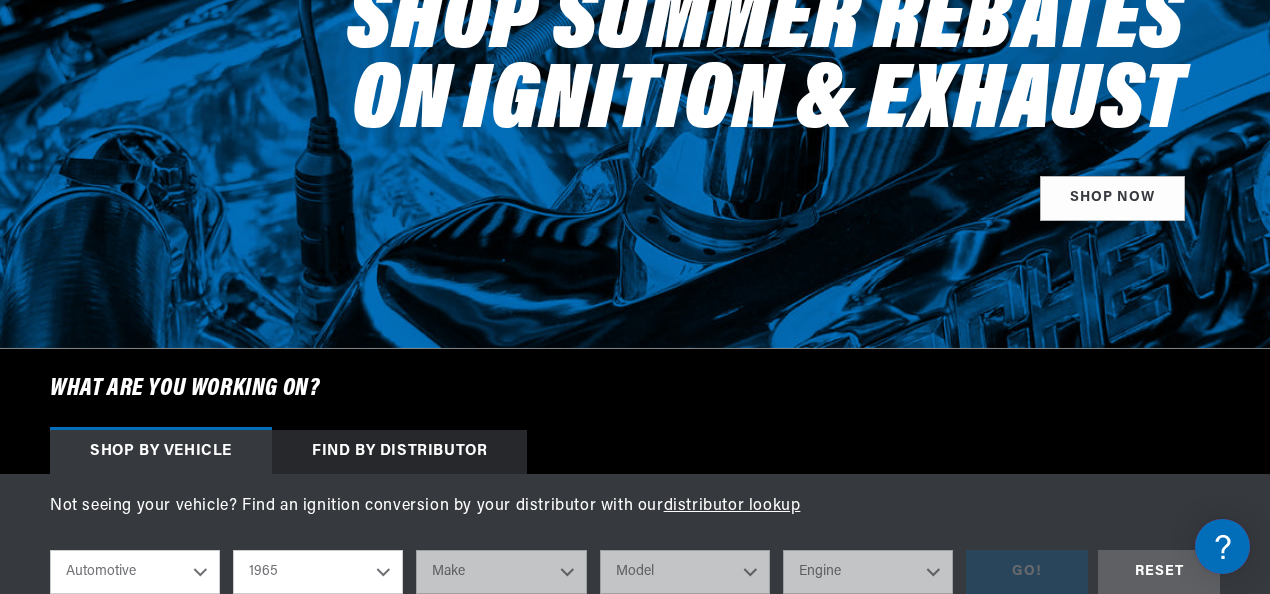 select on "Chrysler" 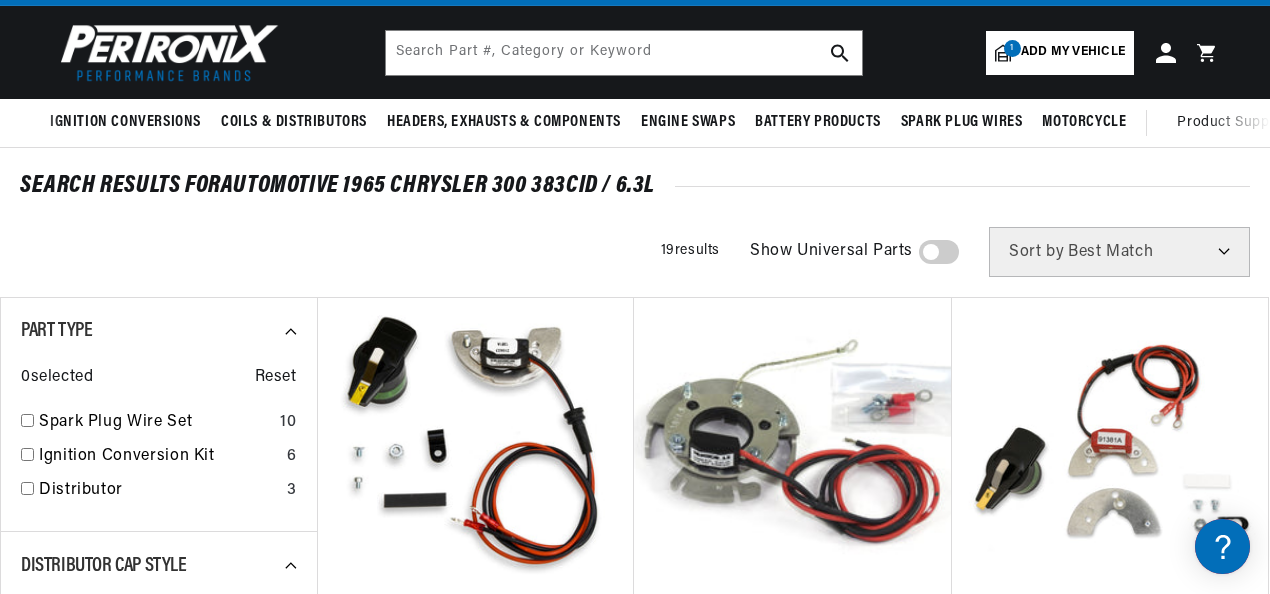 scroll, scrollTop: 200, scrollLeft: 0, axis: vertical 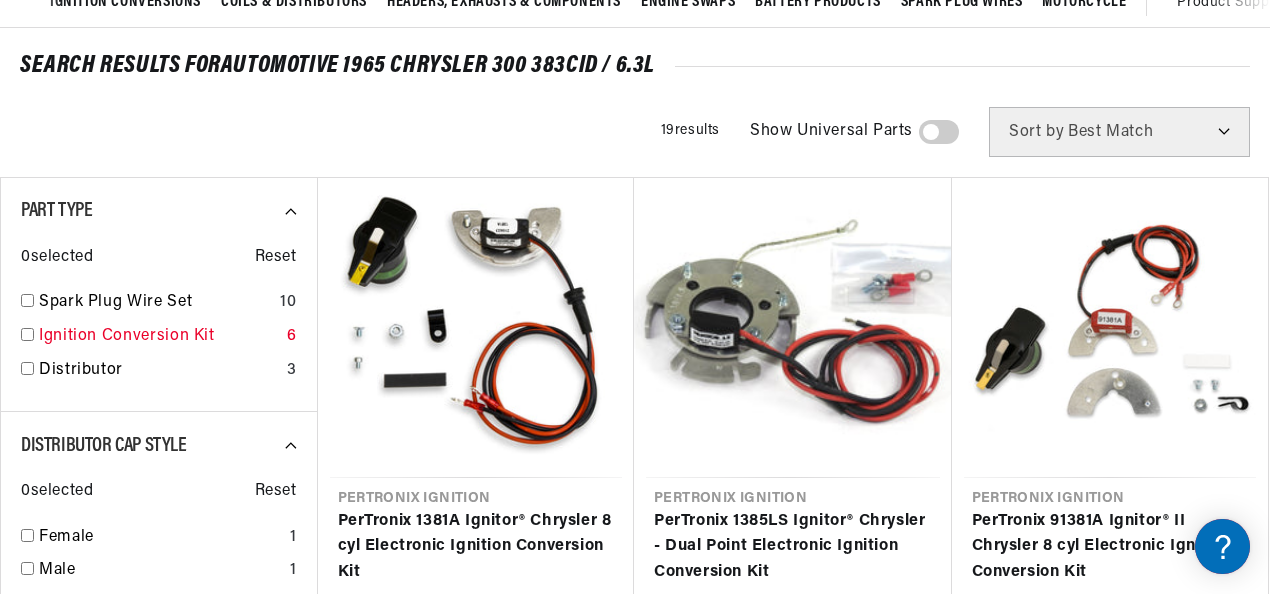 click on "Ignition Conversion Kit" at bounding box center (159, 337) 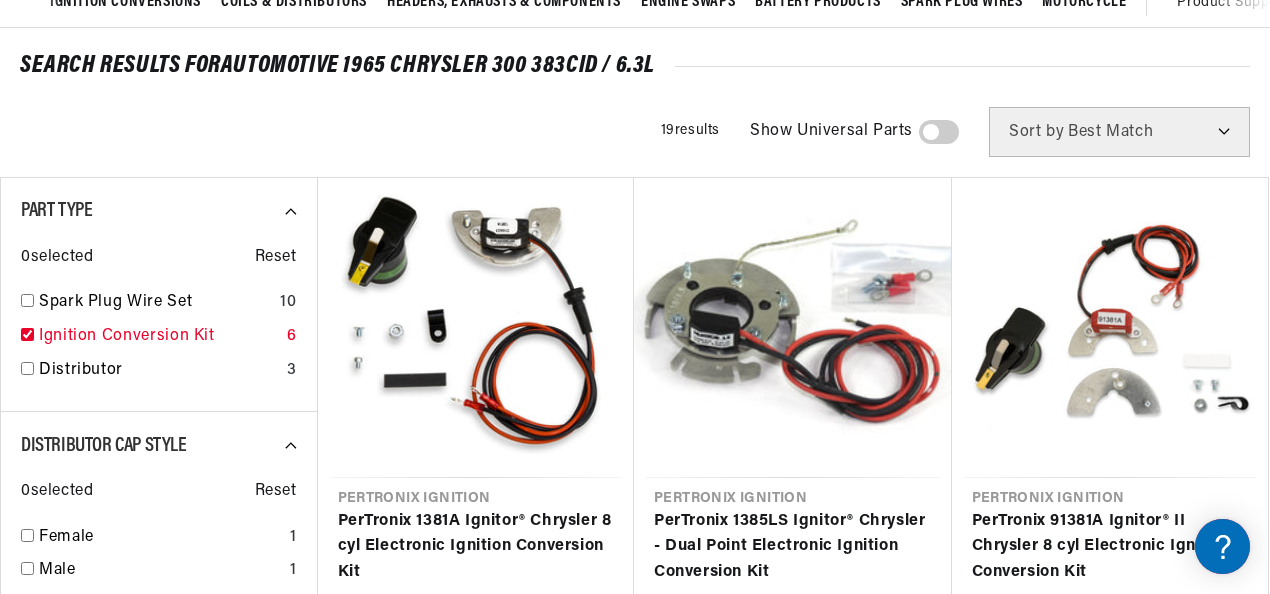 checkbox on "true" 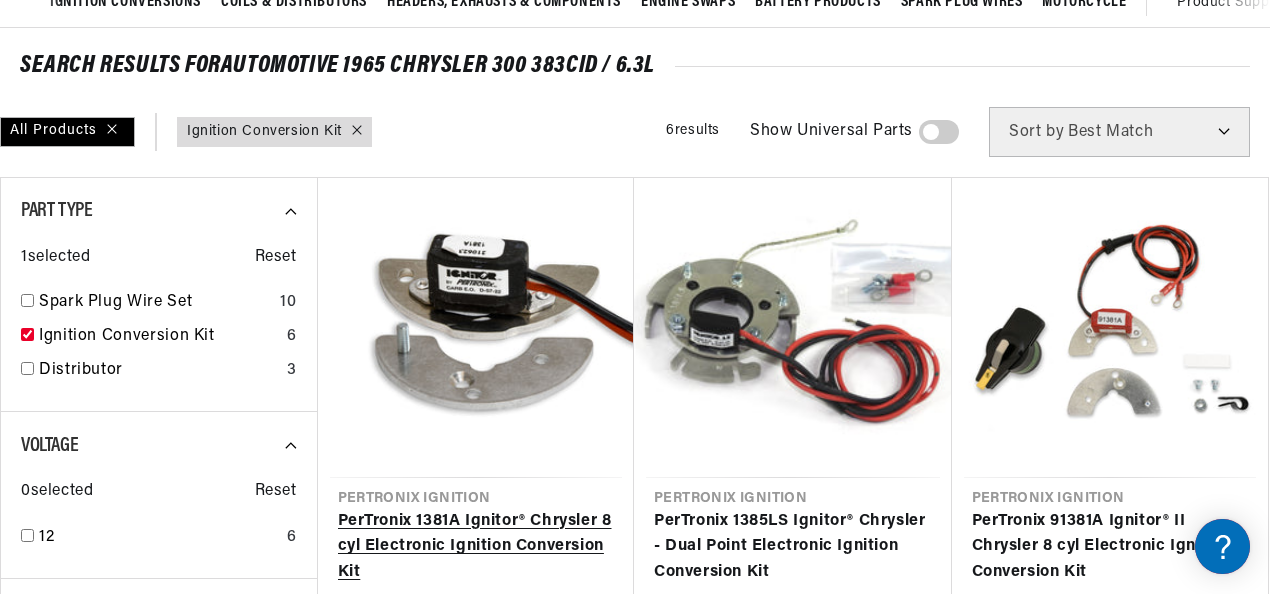 scroll, scrollTop: 0, scrollLeft: 746, axis: horizontal 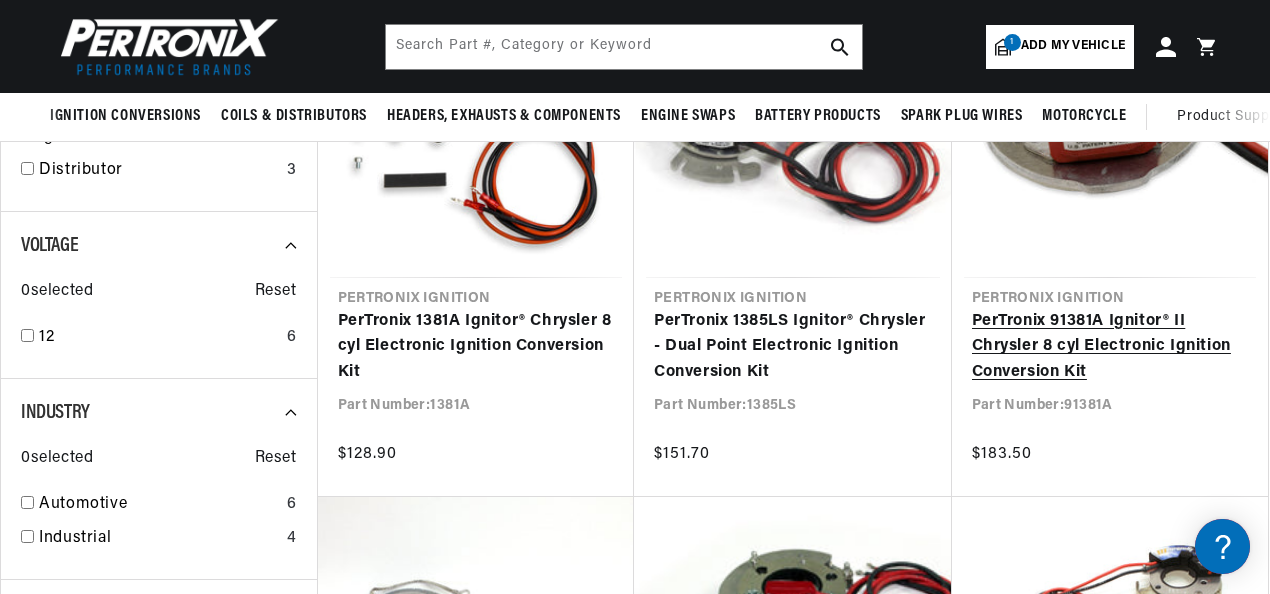click on "PerTronix 91381A Ignitor® II Chrysler 8 cyl Electronic Ignition Conversion Kit" at bounding box center (1110, 347) 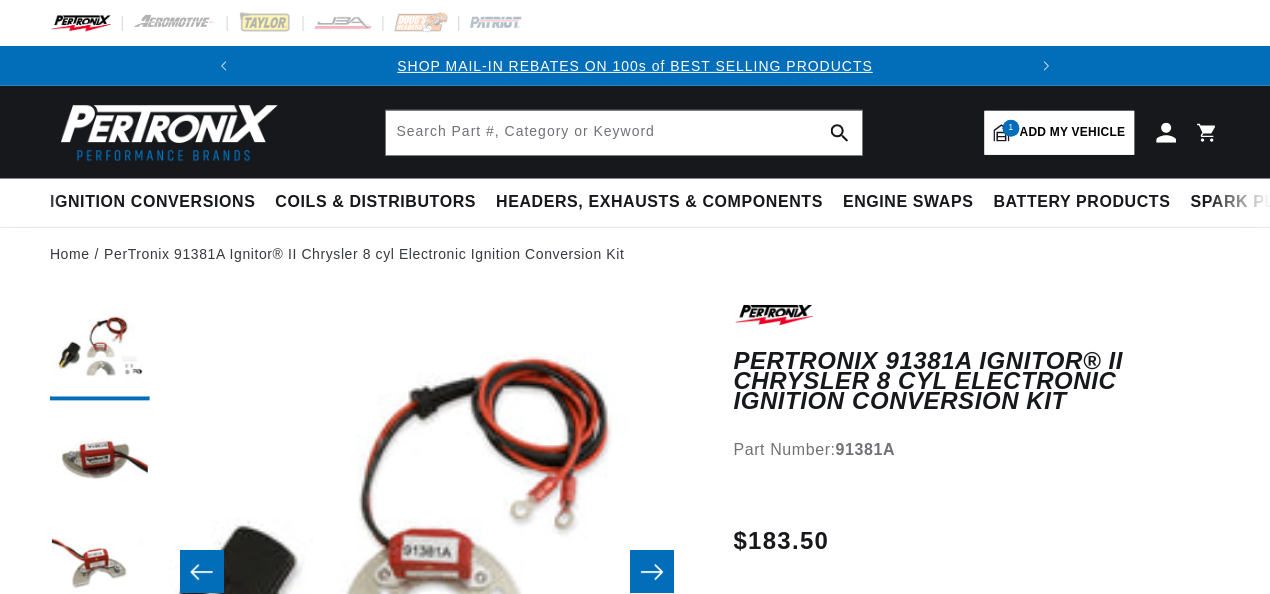 scroll, scrollTop: 0, scrollLeft: 0, axis: both 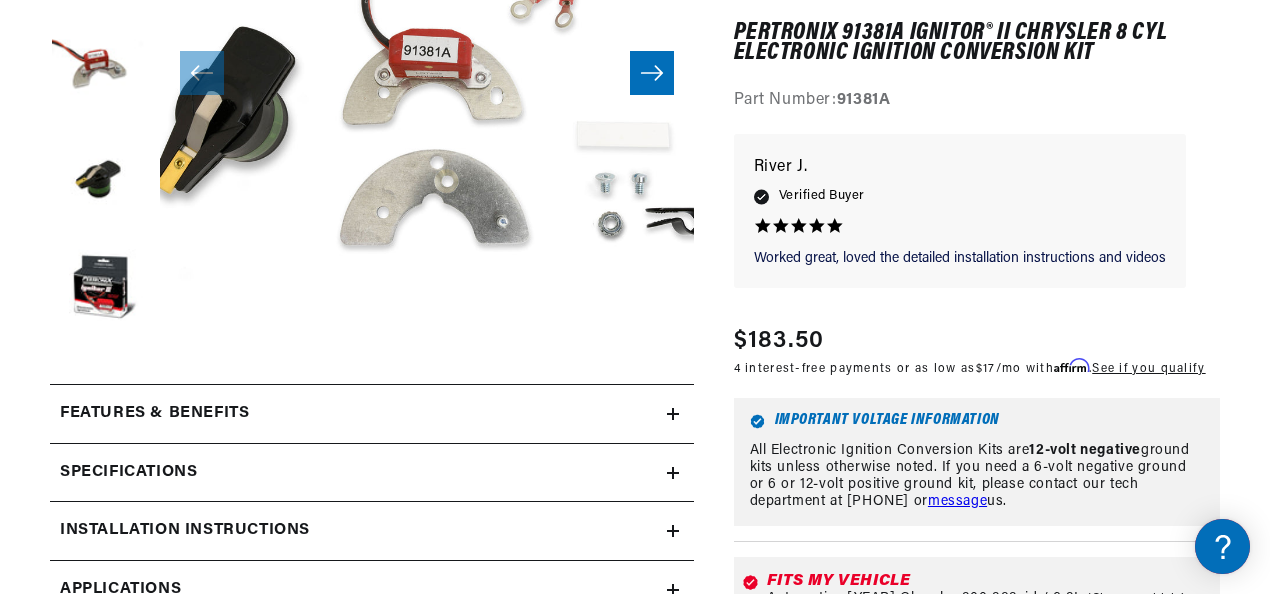click on "Features & Benefits" at bounding box center (372, 414) 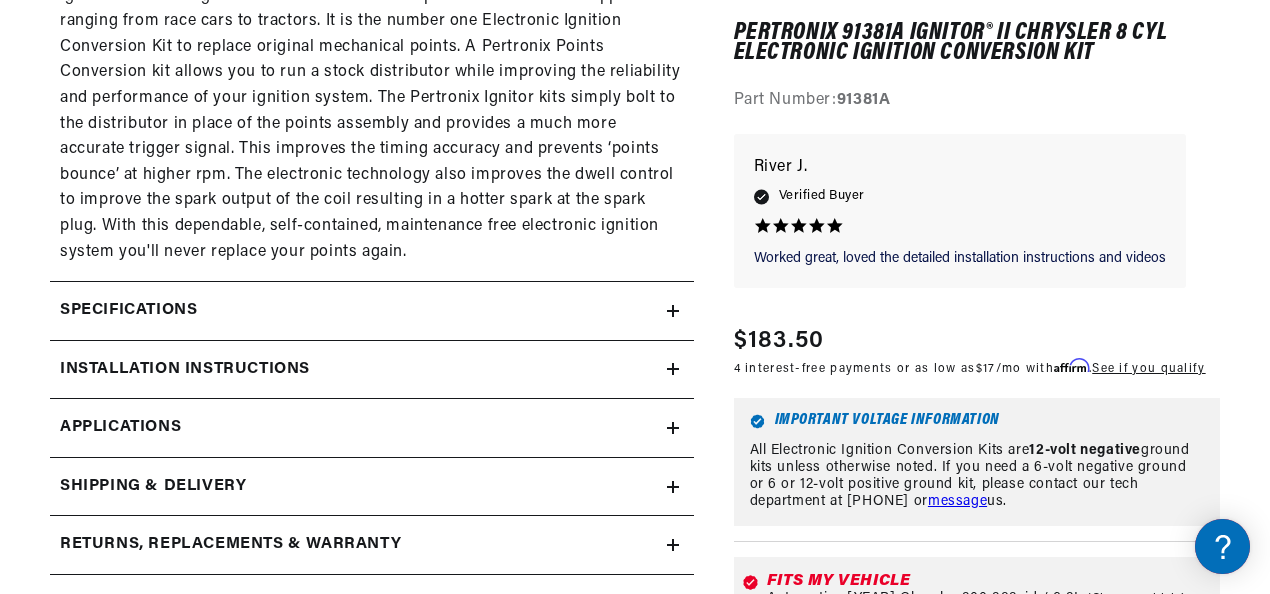 click on "Installation instructions" at bounding box center (372, -586) 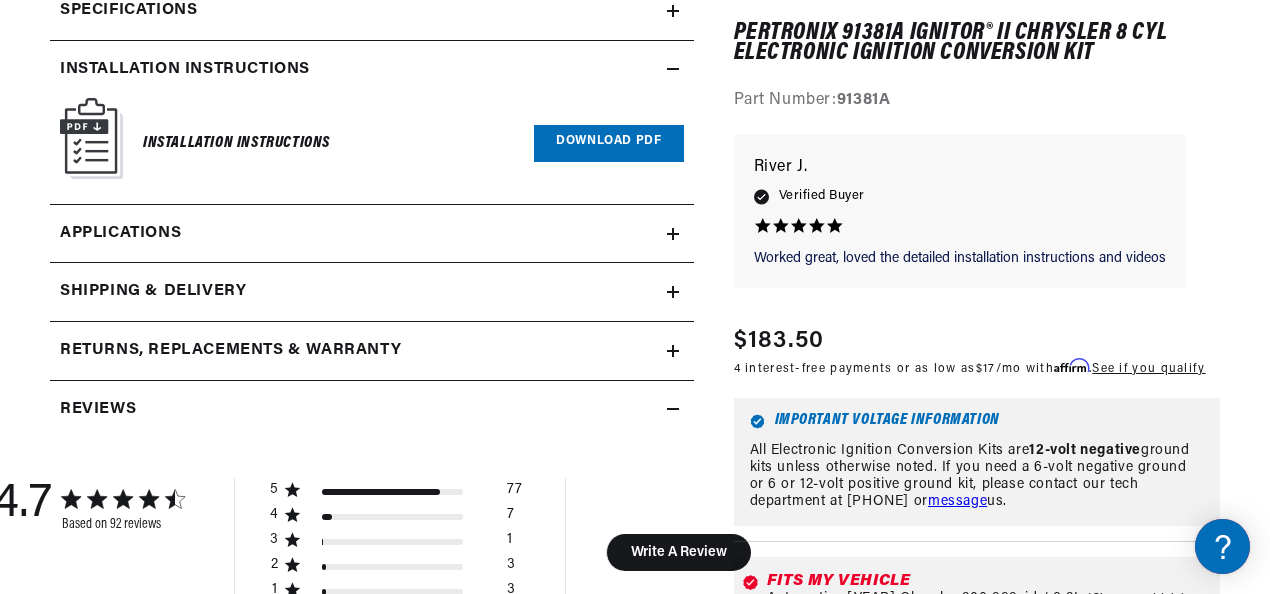 click on "Applications" at bounding box center (372, 234) 